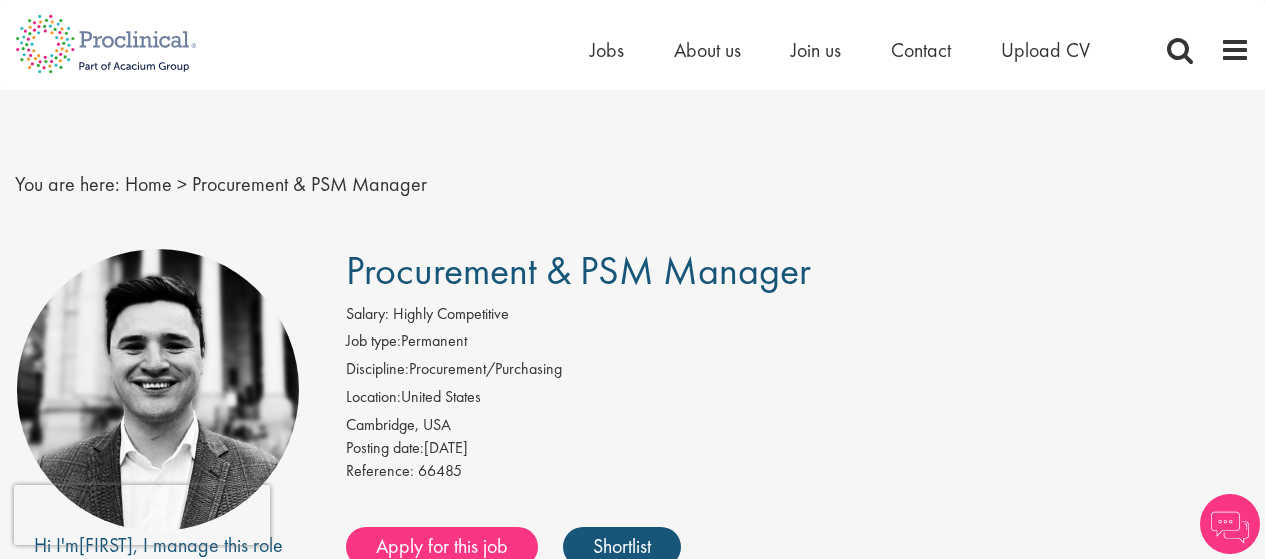 scroll, scrollTop: 1, scrollLeft: 0, axis: vertical 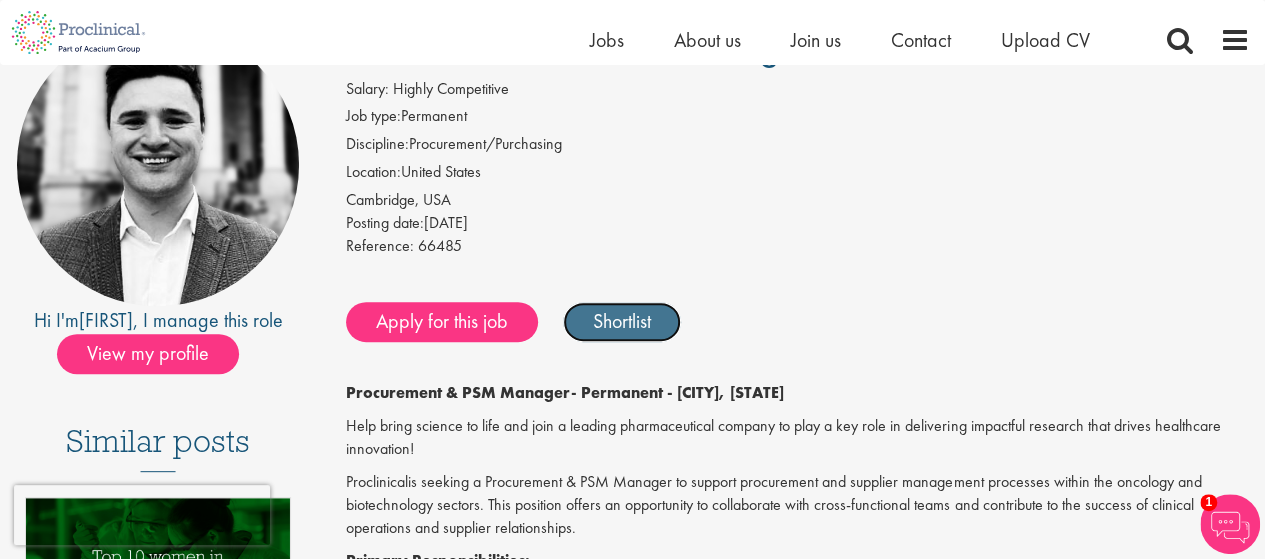 click on "Shortlist" at bounding box center [622, 322] 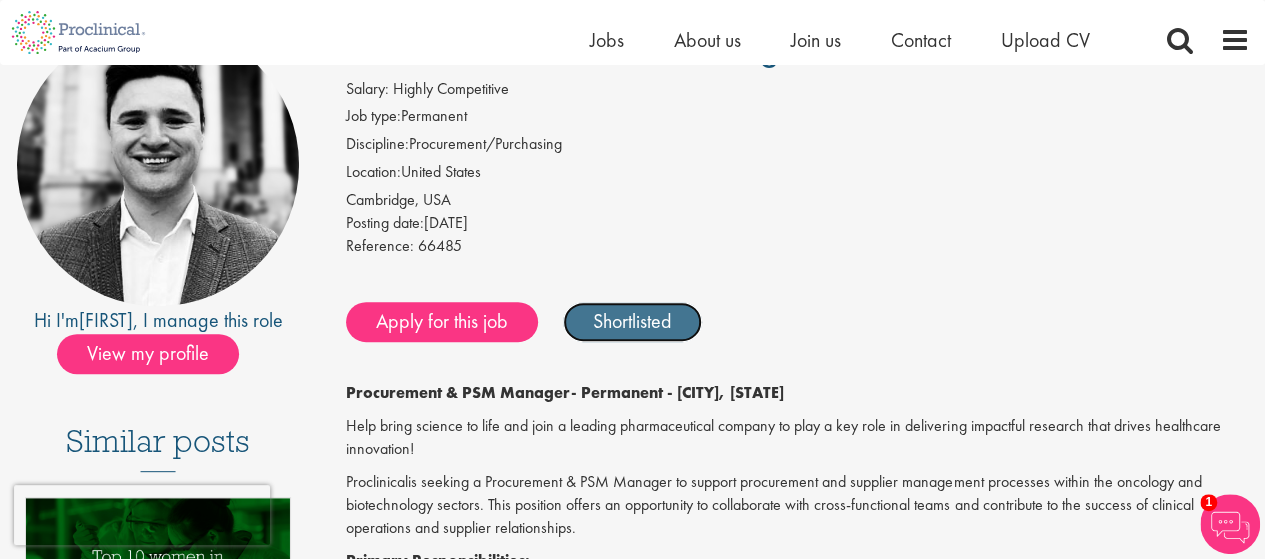 click on "Shortlisted" at bounding box center (632, 322) 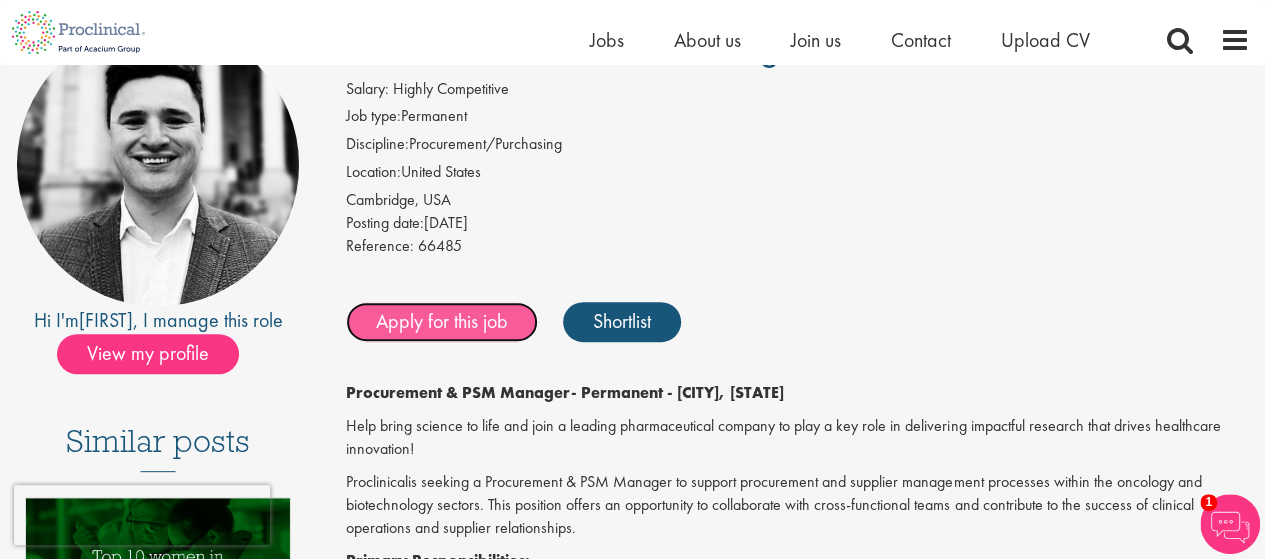 click on "Apply for this job" at bounding box center (442, 322) 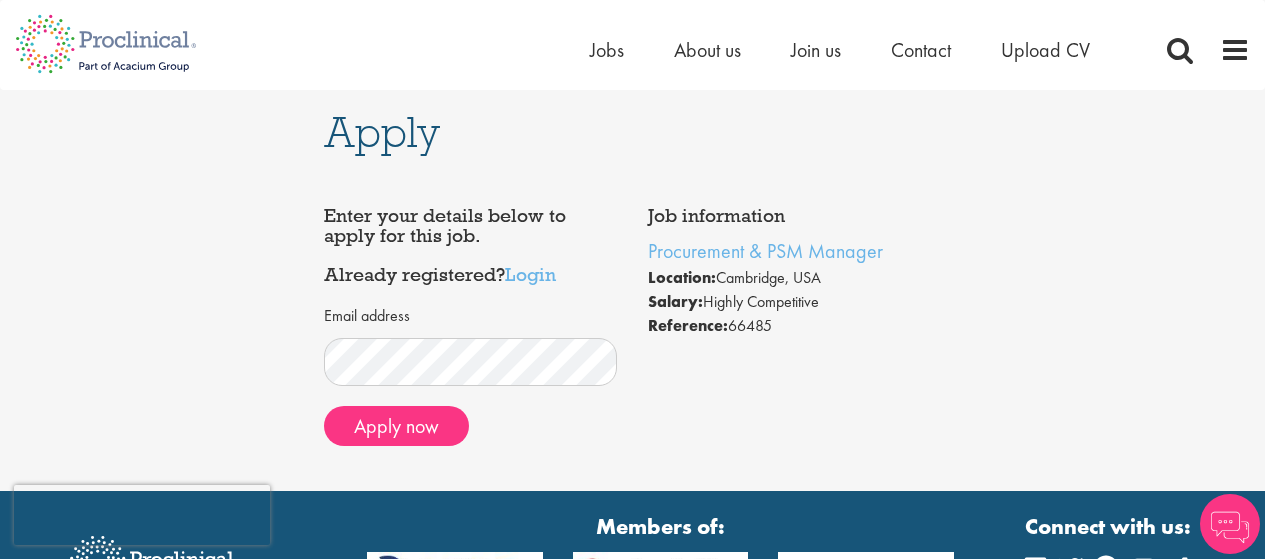 scroll, scrollTop: 0, scrollLeft: 0, axis: both 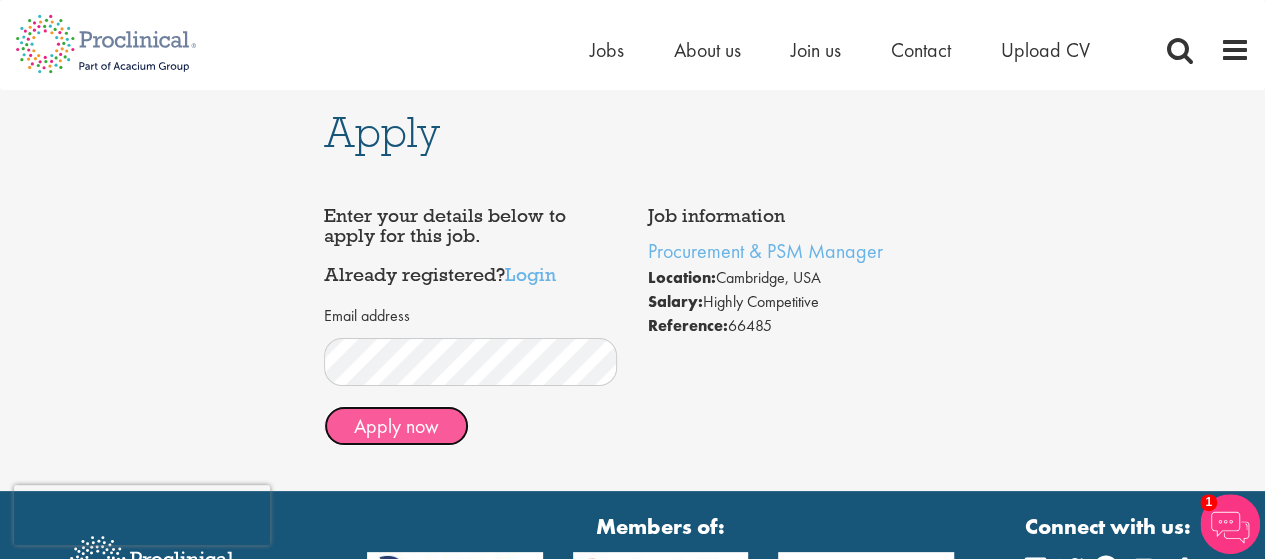 click on "Apply now" at bounding box center (396, 426) 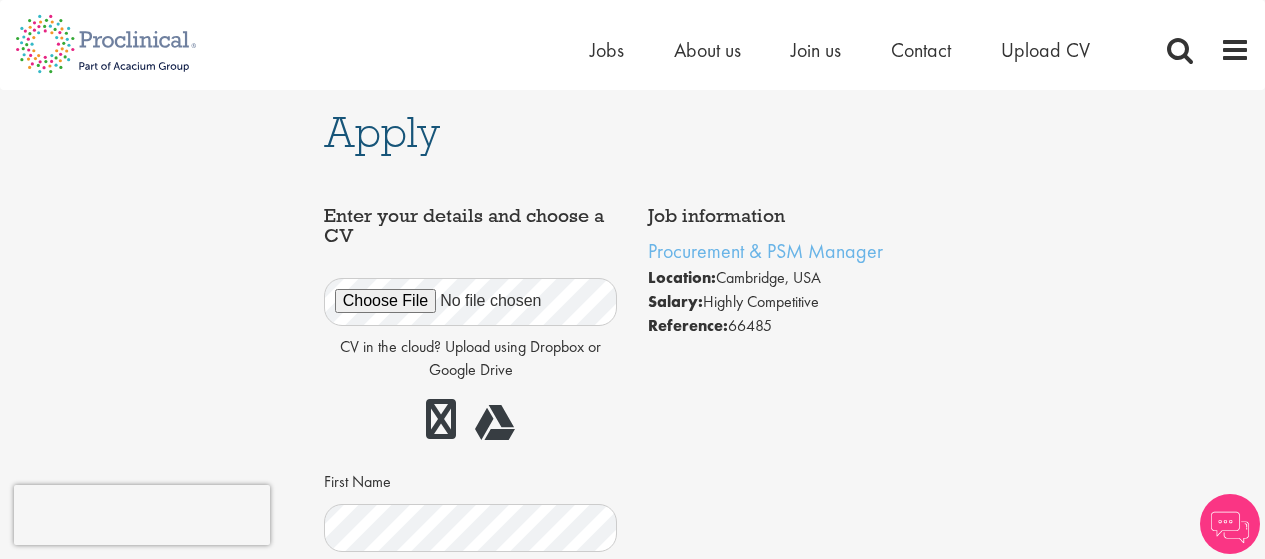scroll, scrollTop: 0, scrollLeft: 0, axis: both 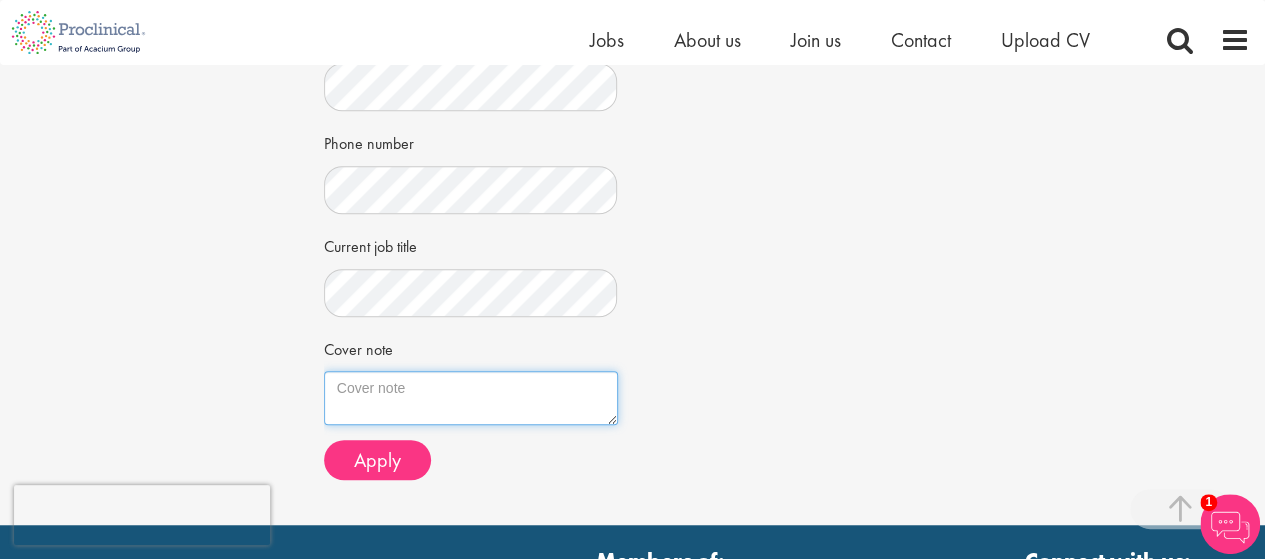 click on "Cover note" at bounding box center [471, 398] 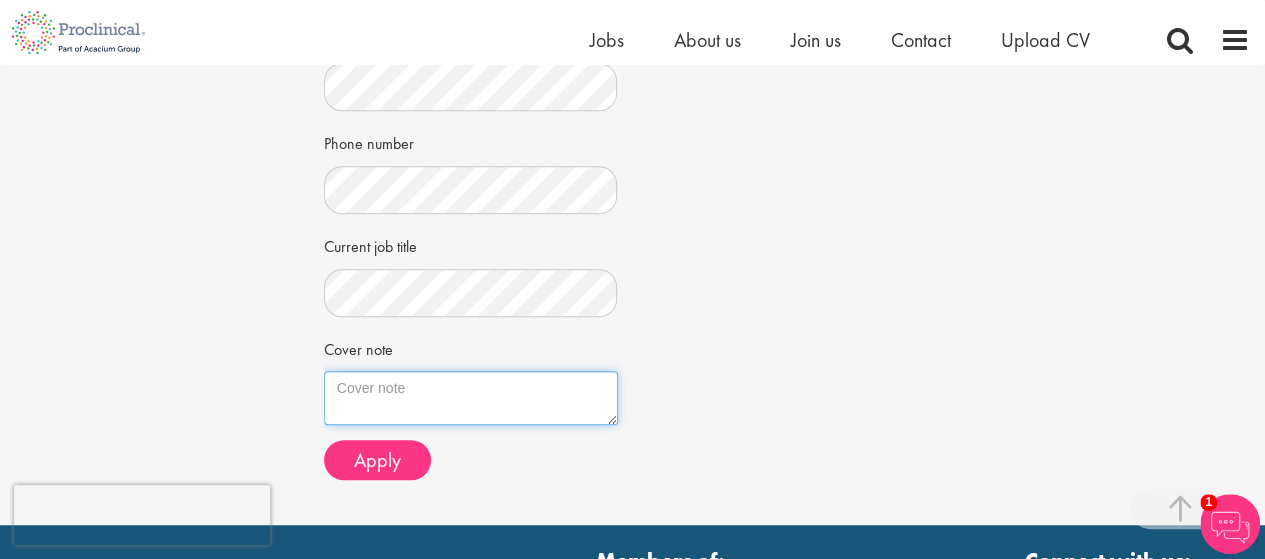 paste on "Molly Coop
(978) 844-3626
m.coop1117@gmail.com
August 6, 2025
Edward Little
Proclinical
Dear Mr. Little,
I am writing to express my interest in the Procurement & PSM Manager position based in Cambridge, MA. With over four years of experience in vendor management, procurement operations, and outsourcing strategy within regulated life sciences environments, I am confident in my ability to contribute meaningfully to this company’s clinical and supplier management objectives.
In my current role as Manager of Preclinical Outsourcing at Moderna, I lead the end-to-end coordination of study outsourcing across multiple internal teams and CRO partners. My responsibilities include vendor selection, contract negotiation and execution, technical and operational issue resolution, budget tracking, and purchase order management. I also contribute to broader operational success by developing standardized workflows, managing timelines and documentation, and facilitating meetings that align operational goals across rese..." 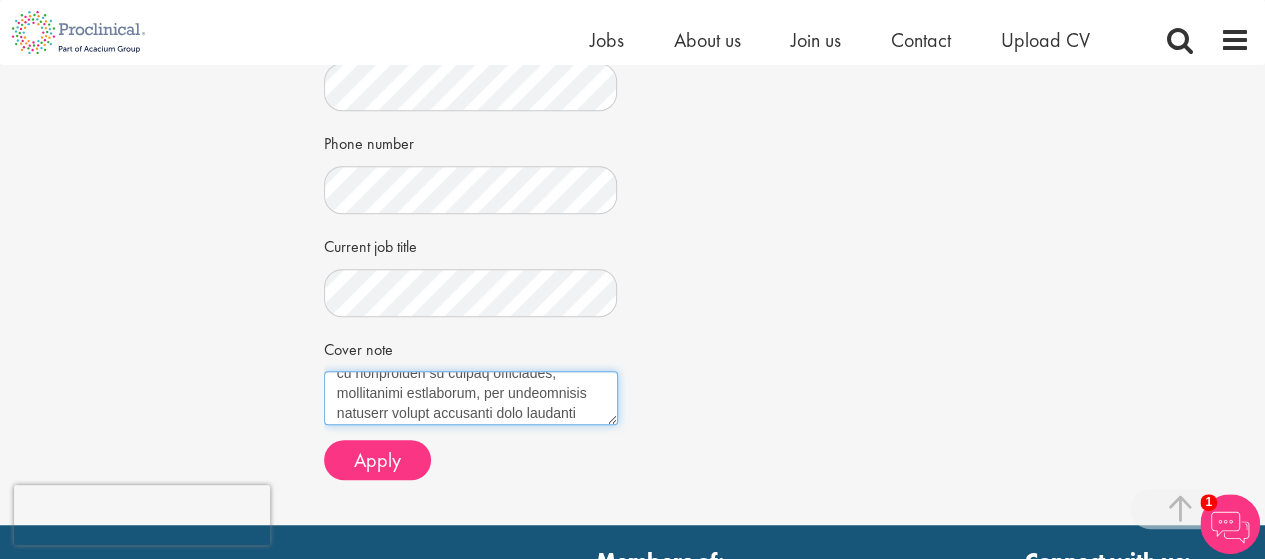 scroll, scrollTop: 0, scrollLeft: 0, axis: both 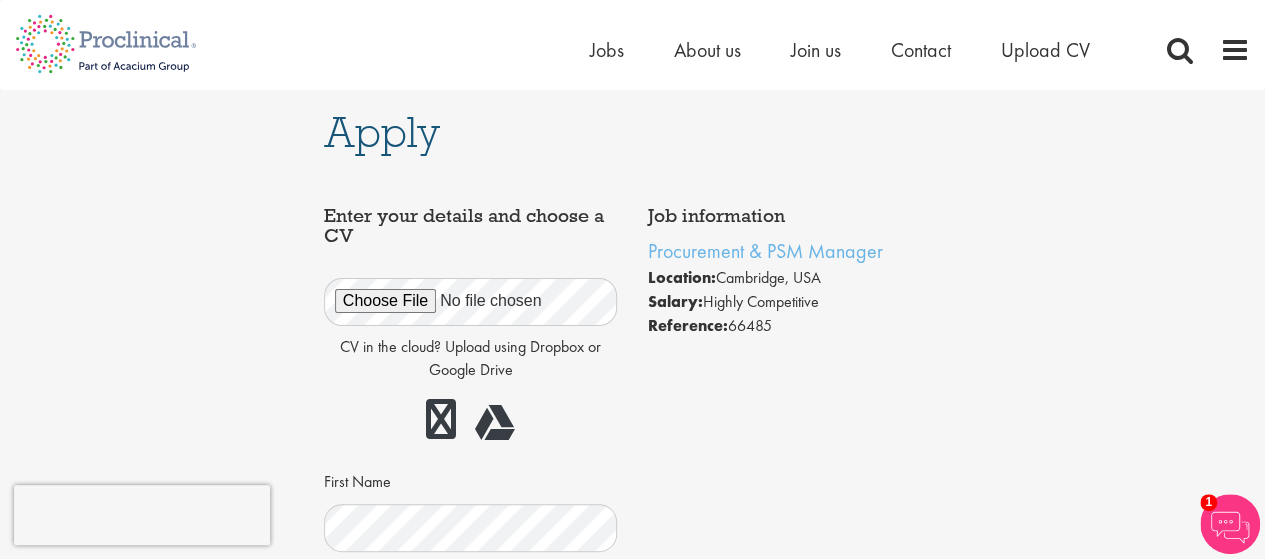 type on "Molly Coop
(978) 844-3626
m.coop1117@gmail.com
August 6, 2025
Edward Little
Proclinical
Dear Mr. Little,
I am writing to express my interest in the Procurement & PSM Manager position based in Cambridge, MA. With over four years of experience in vendor management, procurement operations, and outsourcing strategy within regulated life sciences environments, I am confident in my ability to contribute meaningfully to this company’s clinical and supplier management objectives.
In my current role as Manager of Preclinical Outsourcing at Moderna, I lead the end-to-end coordination of study outsourcing across multiple internal teams and CRO partners. My responsibilities include vendor selection, contract negotiation and execution, technical and operational issue resolution, budget tracking, and purchase order management. I also contribute to broader operational success by developing standardized workflows, managing timelines and documentation, and facilitating meetings that align operational goals across rese..." 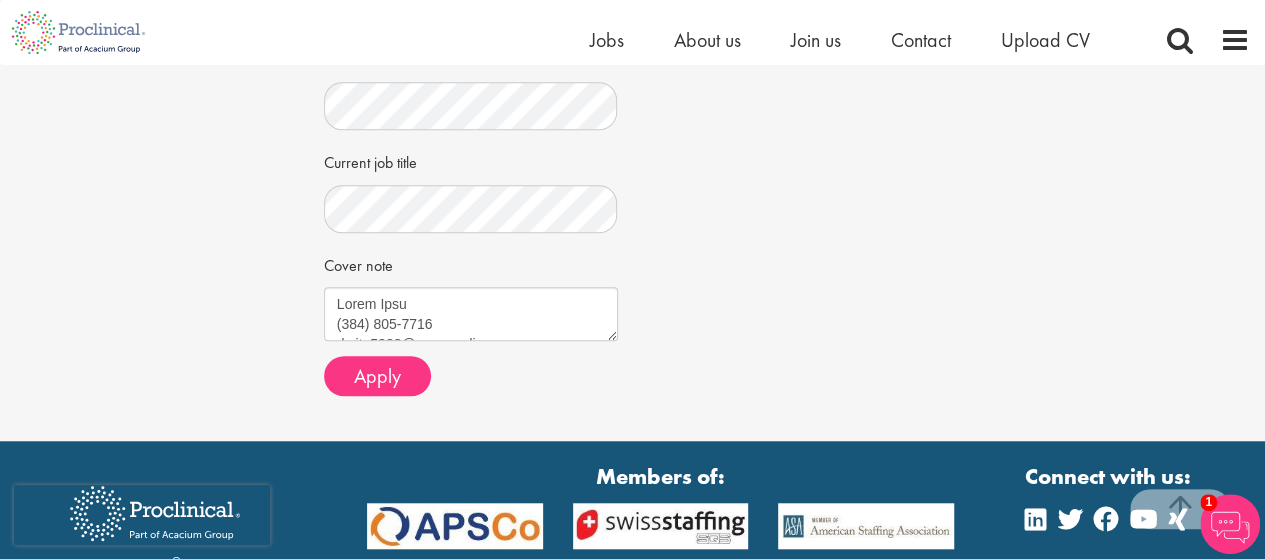 scroll, scrollTop: 607, scrollLeft: 0, axis: vertical 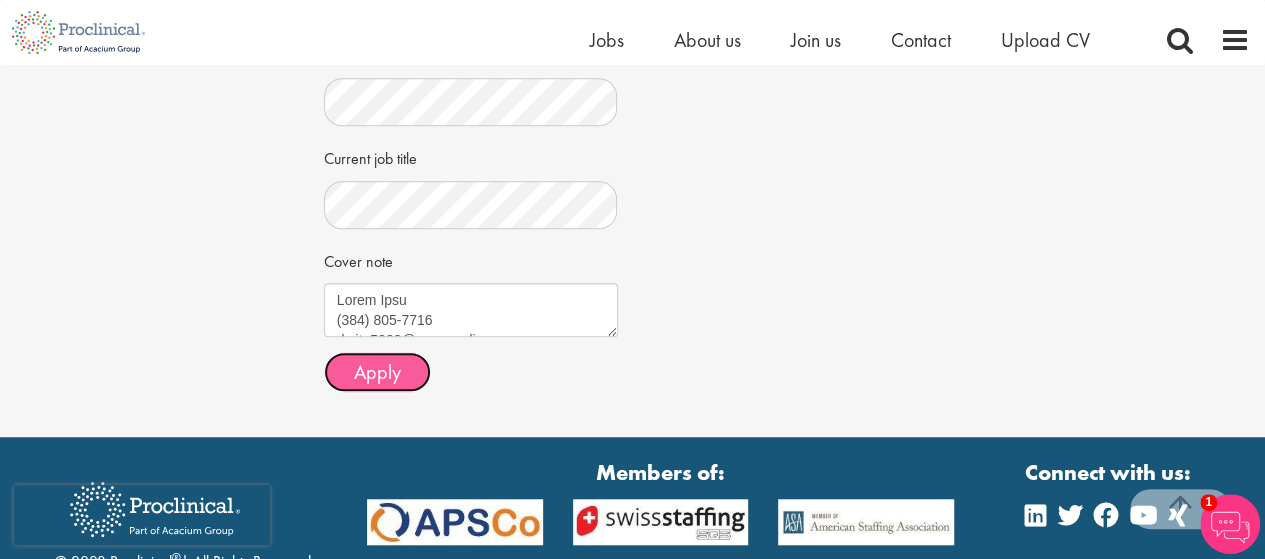drag, startPoint x: 394, startPoint y: 331, endPoint x: 370, endPoint y: 371, distance: 46.647614 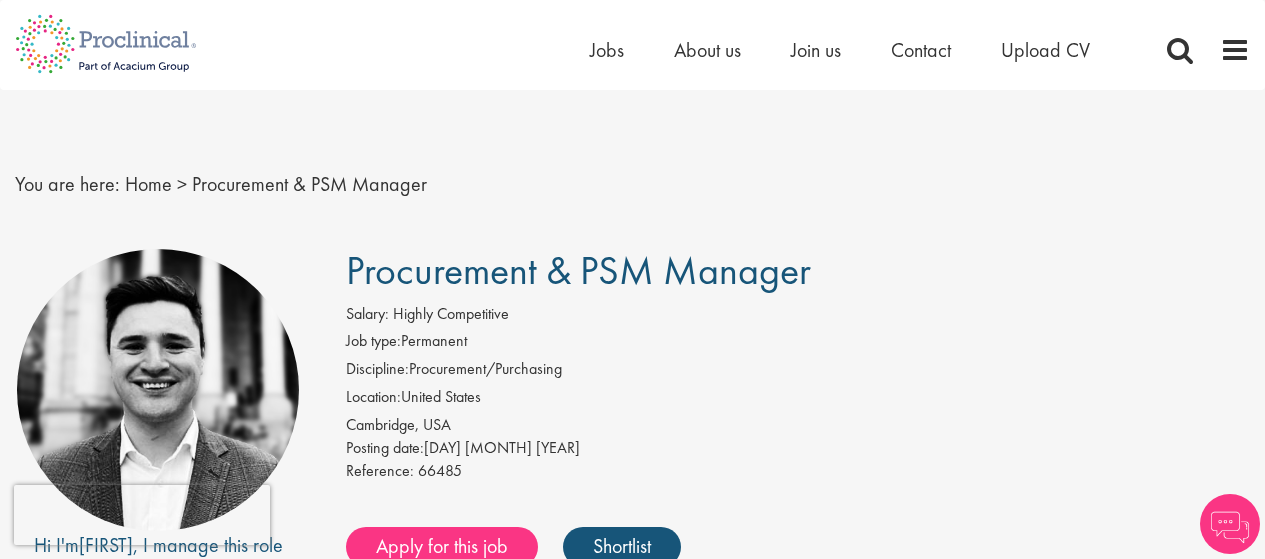 scroll, scrollTop: 0, scrollLeft: 0, axis: both 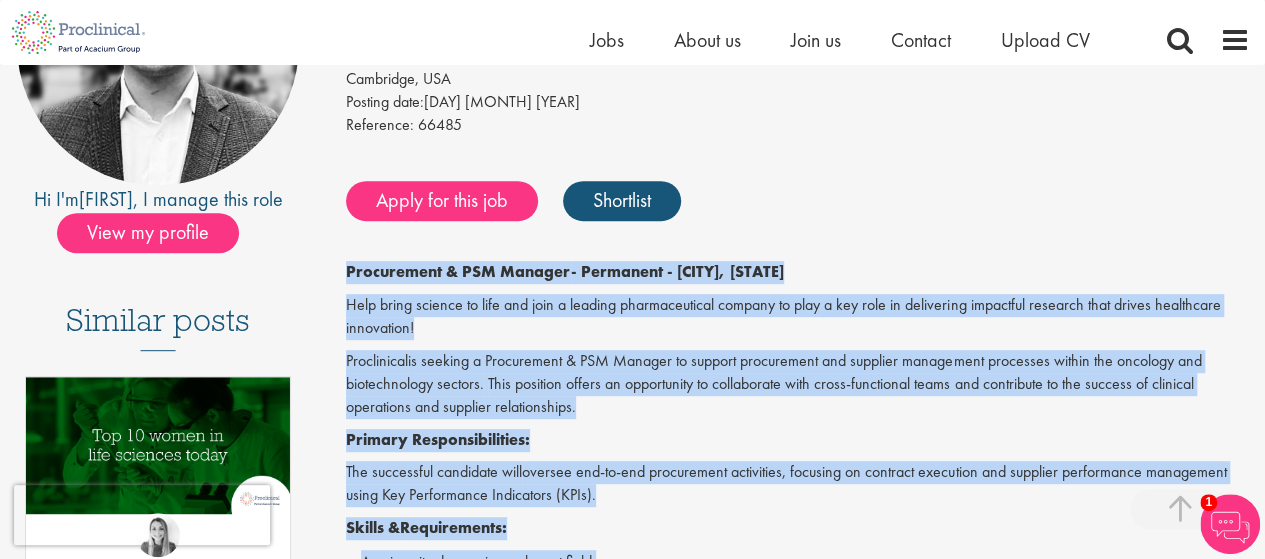 drag, startPoint x: 902, startPoint y: 337, endPoint x: 346, endPoint y: 265, distance: 560.6425 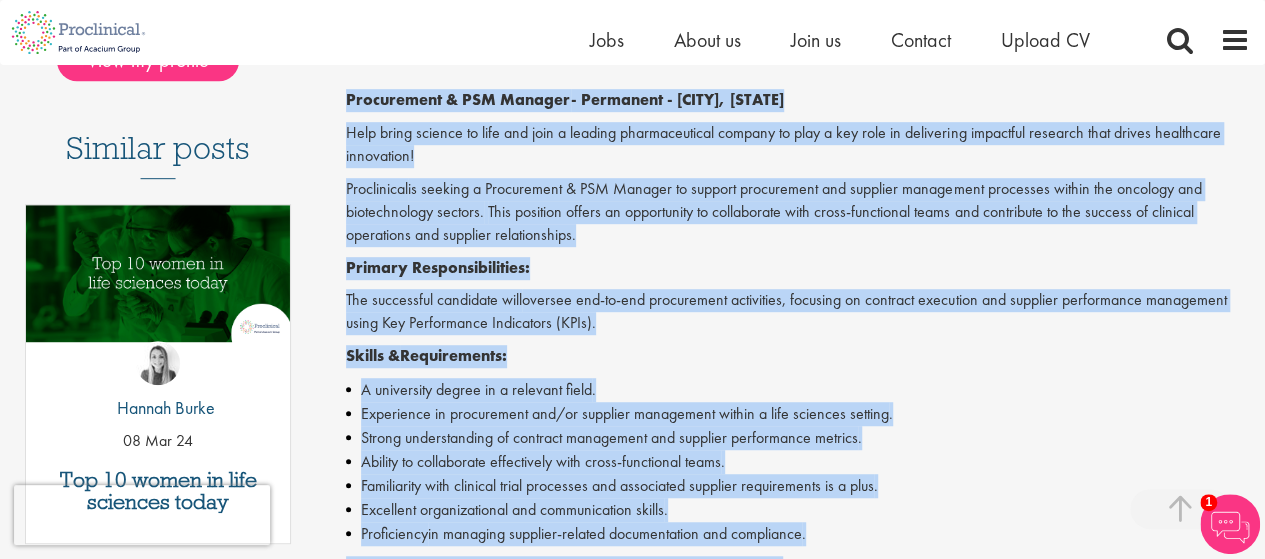 scroll, scrollTop: 494, scrollLeft: 0, axis: vertical 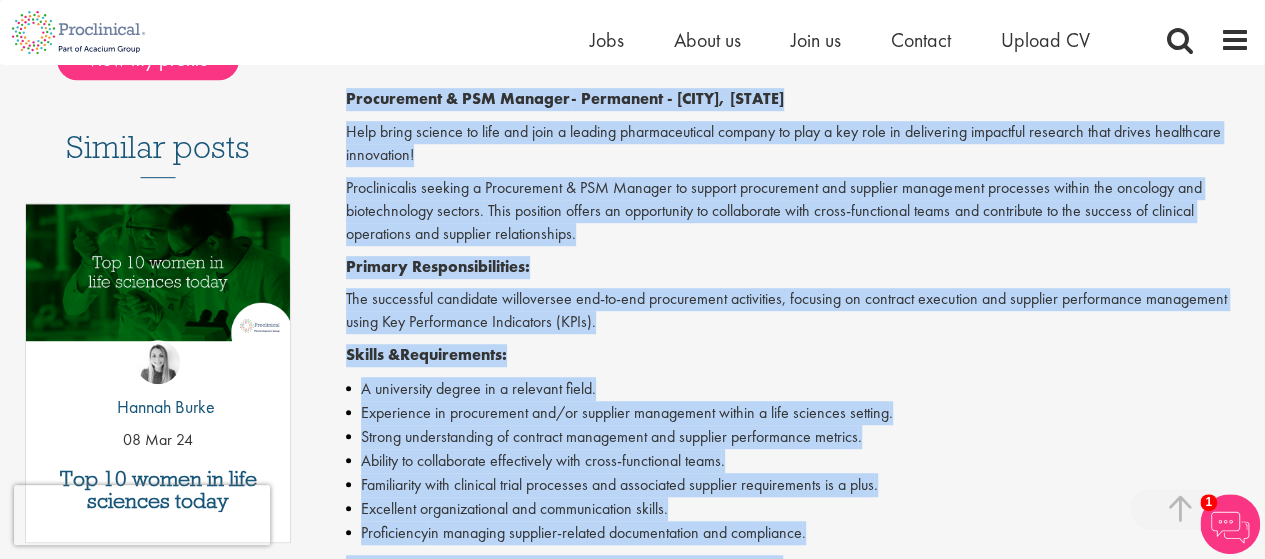 click on "Procurement & PSM Manager  - Permanent - Cambridge, MA   Help bring science to life and join a leading pharmaceutical company to play a key role in delivering impactful research that drives healthcare innovation!         Proclinical  is seeking a Procurement & PSM Manager to support procurement and supplier management processes within the oncology and biotechnology sectors.   This position offers an opportunity to collaborate with cross-functional teams and contribute to the success of clinical operations and supplier relationships.         Primary Responsibilities:   The successful candidate will  oversee end-to-end procurement activities, focusing on contract execution and supplier performance management using Key Performance Indicators (KPIs).       Skills &  Requirements:   A university degree in a relevant field .     Experience in procurement and/or supplier management within a life sciences setting .     Strong understanding of contract management and supplier performance metrics .     .   .     ." at bounding box center (798, 593) 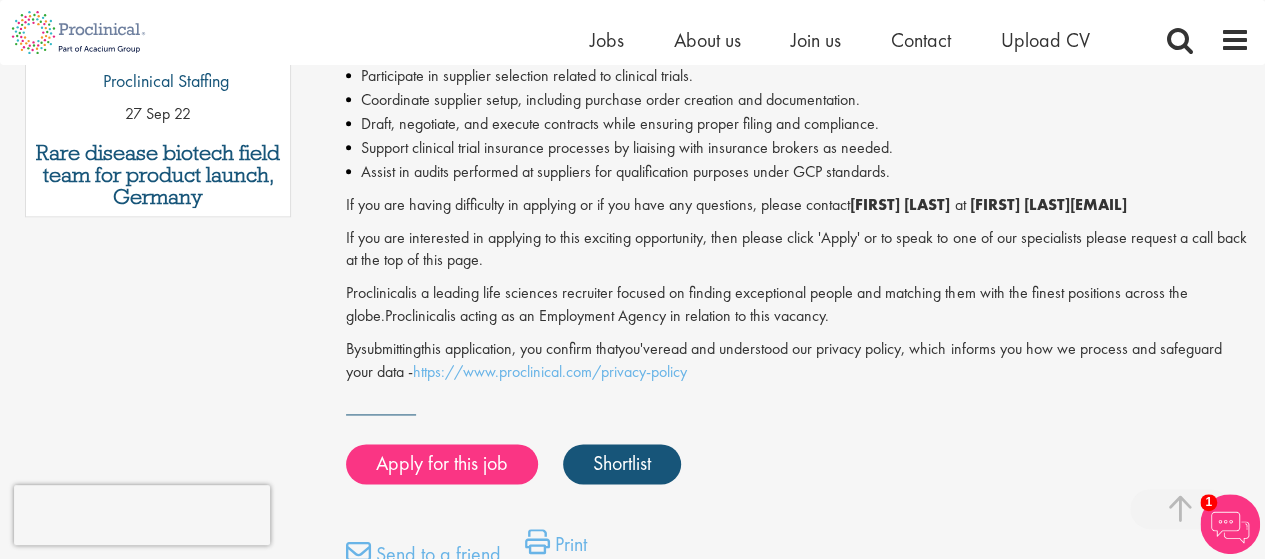 scroll, scrollTop: 1210, scrollLeft: 0, axis: vertical 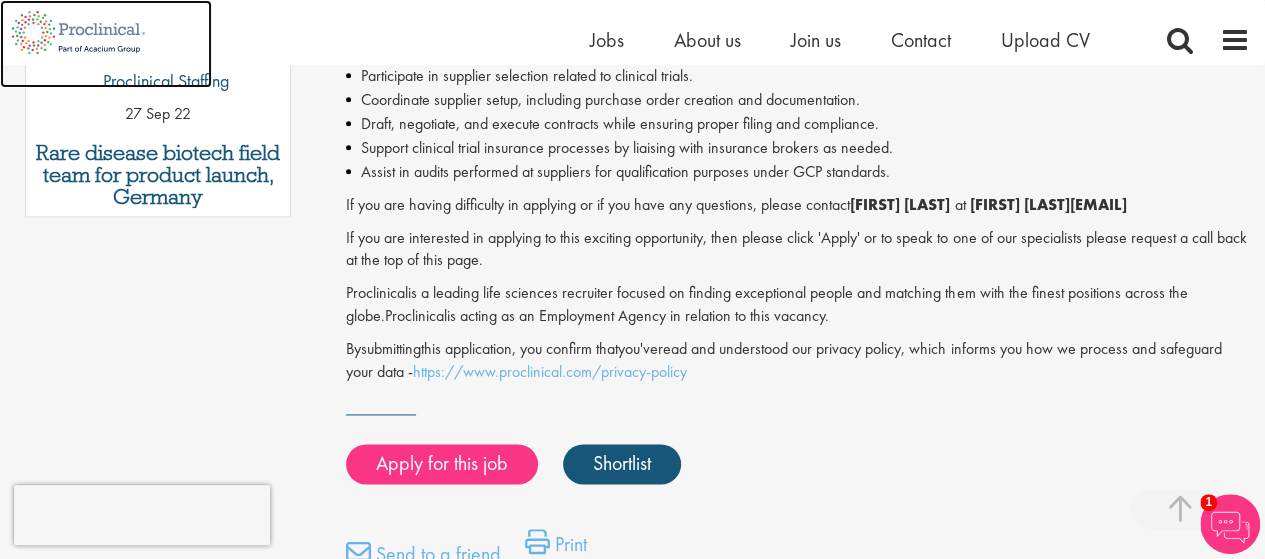 click at bounding box center [78, 32] 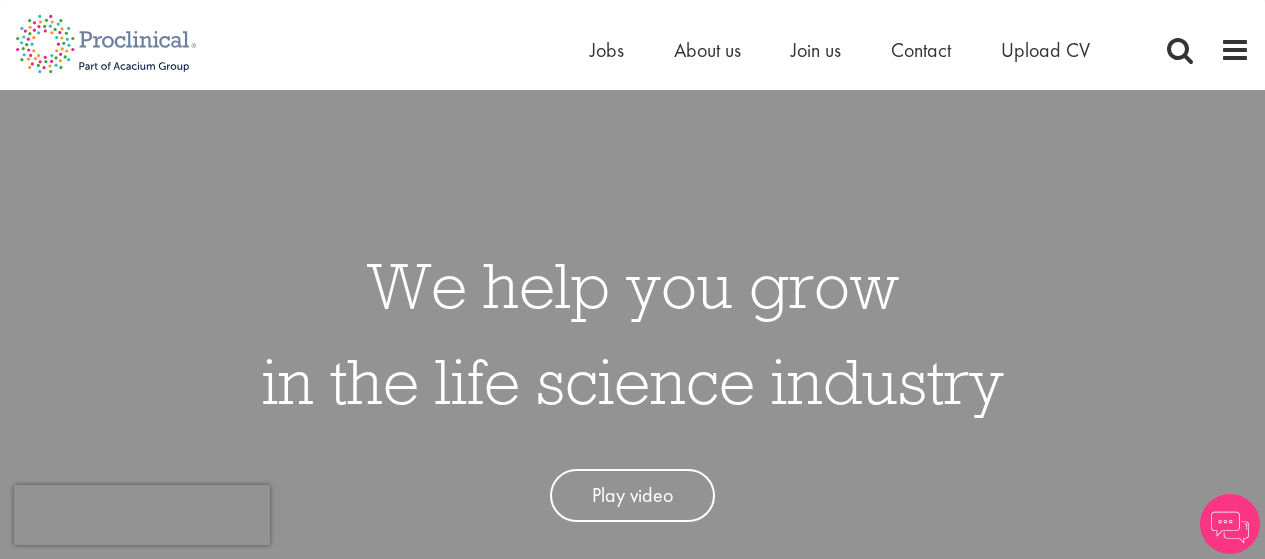 scroll, scrollTop: 0, scrollLeft: 0, axis: both 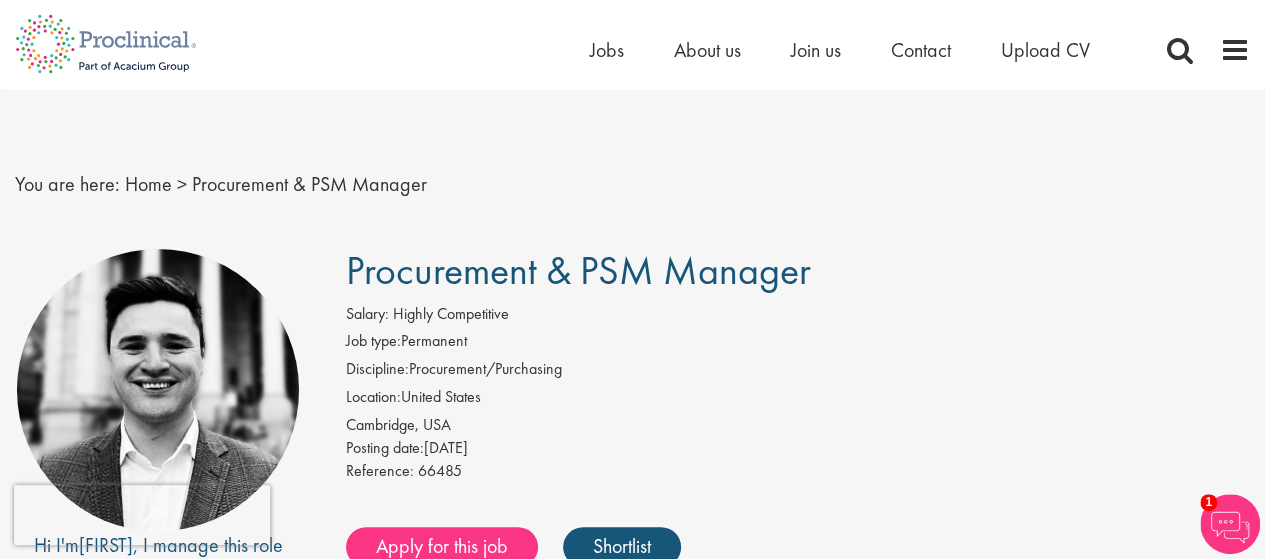 drag, startPoint x: 807, startPoint y: 283, endPoint x: 352, endPoint y: 271, distance: 455.1582 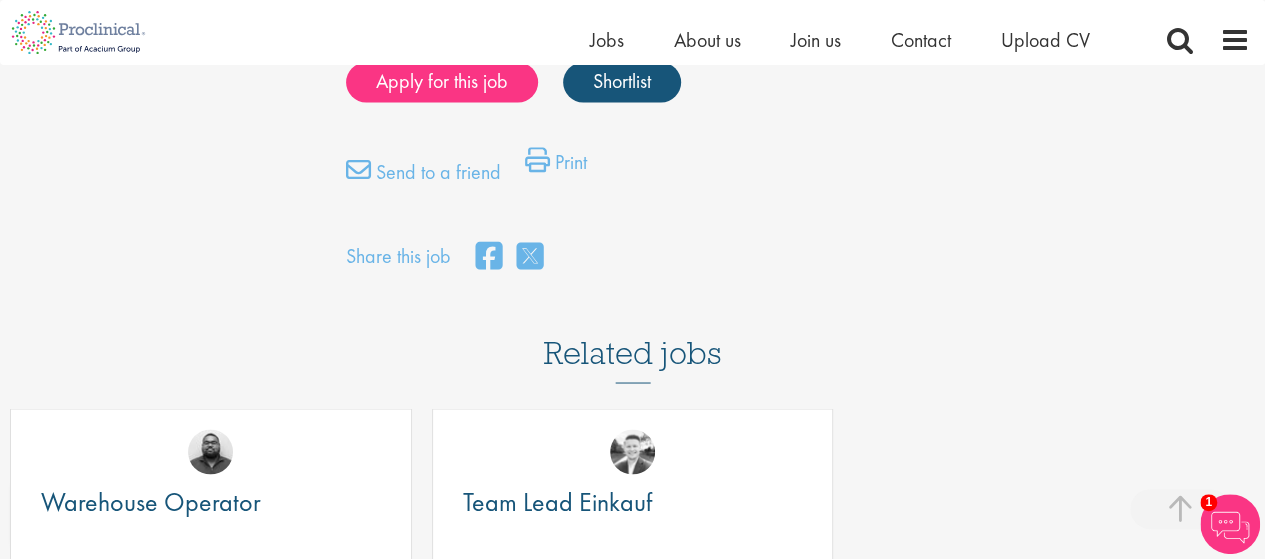 scroll, scrollTop: 1593, scrollLeft: 0, axis: vertical 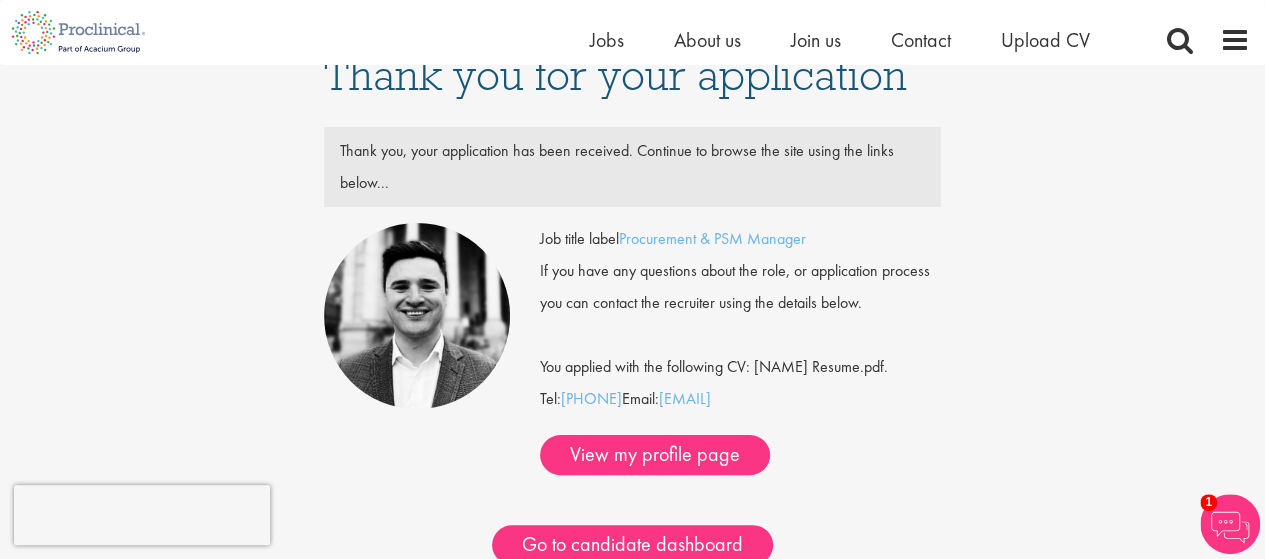 drag, startPoint x: 668, startPoint y: 401, endPoint x: 558, endPoint y: 398, distance: 110.0409 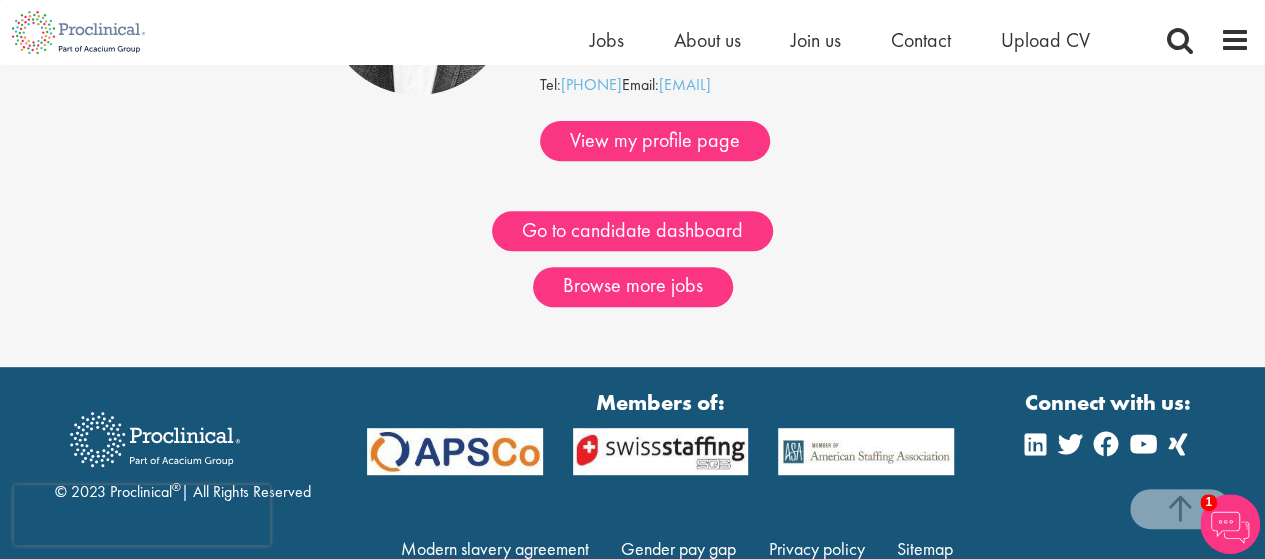 scroll, scrollTop: 0, scrollLeft: 0, axis: both 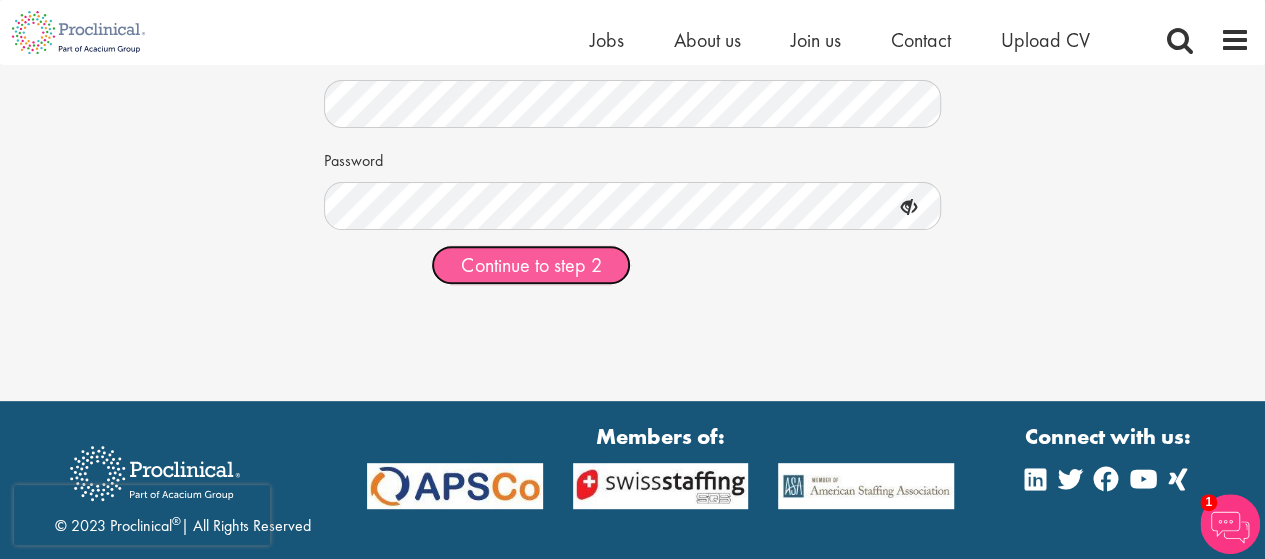click on "Continue to step 2" at bounding box center (531, 265) 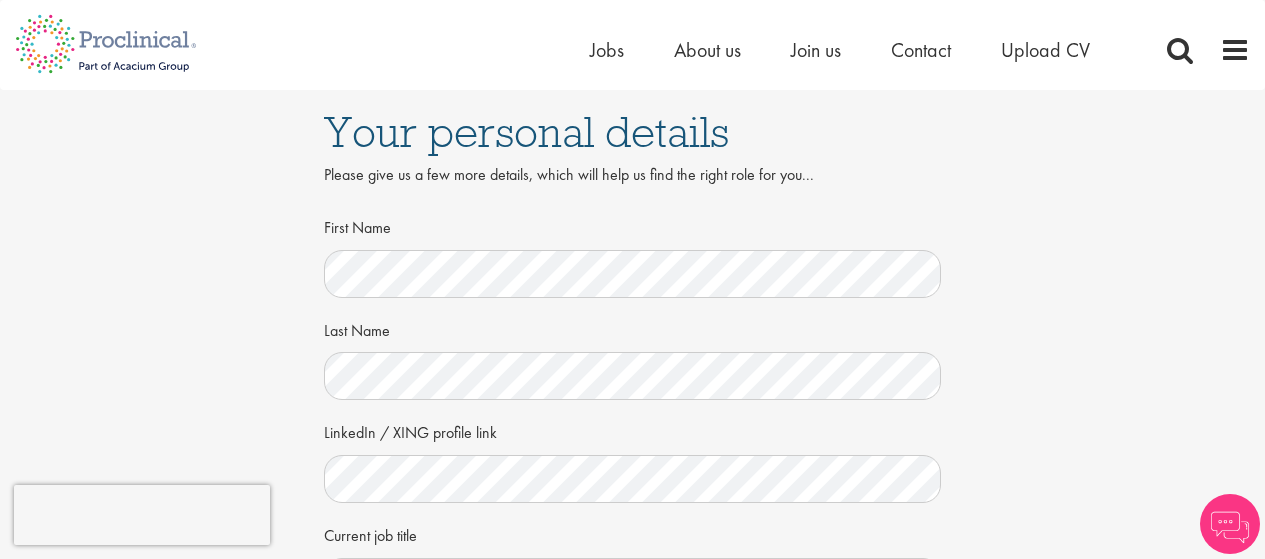 scroll, scrollTop: 0, scrollLeft: 0, axis: both 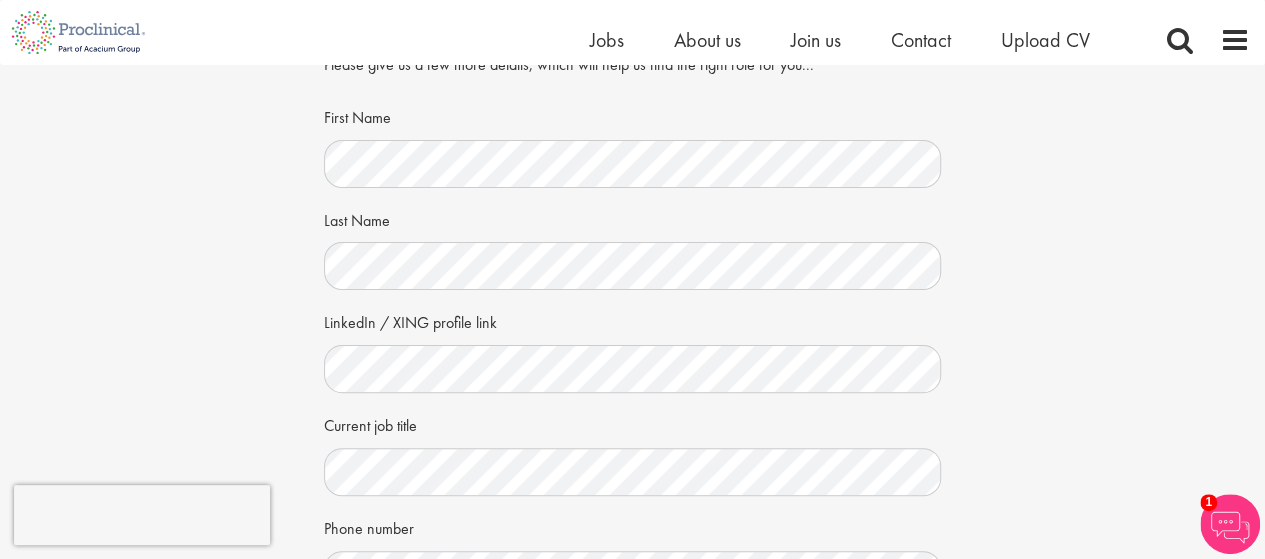 click on "Your personal details
Please give us a few more details, which will help us find the right role for you...
First Name
Last Name
LinkedIn / XING profile link
Current job title
Phone number
Hidden visitor type
Cover note
Local File
Dropbox
Google Drive" at bounding box center [632, 437] 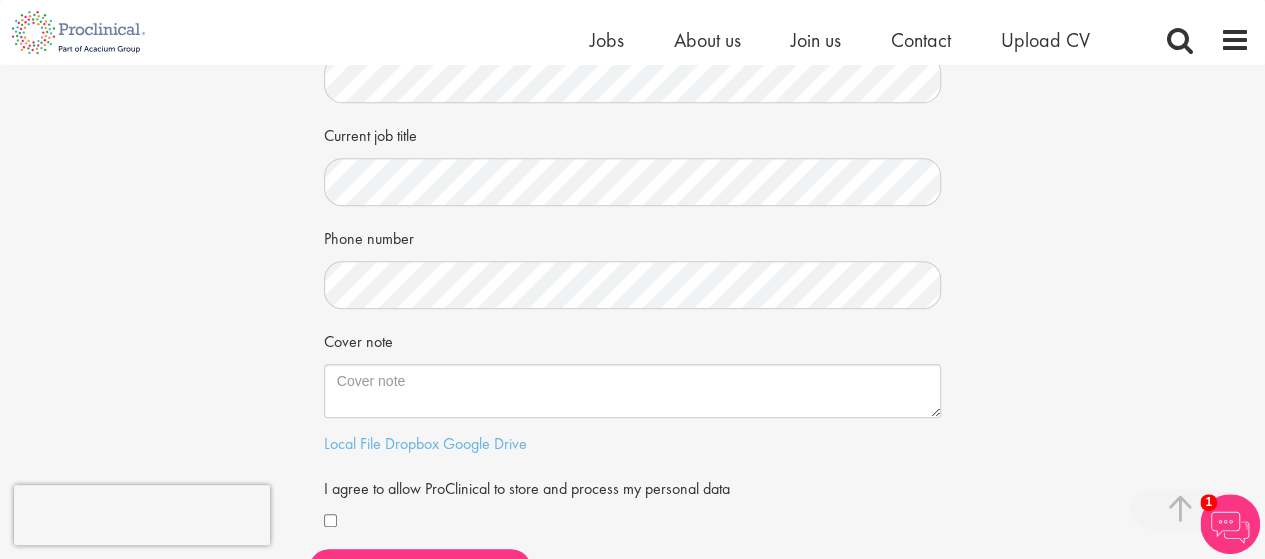 scroll, scrollTop: 385, scrollLeft: 0, axis: vertical 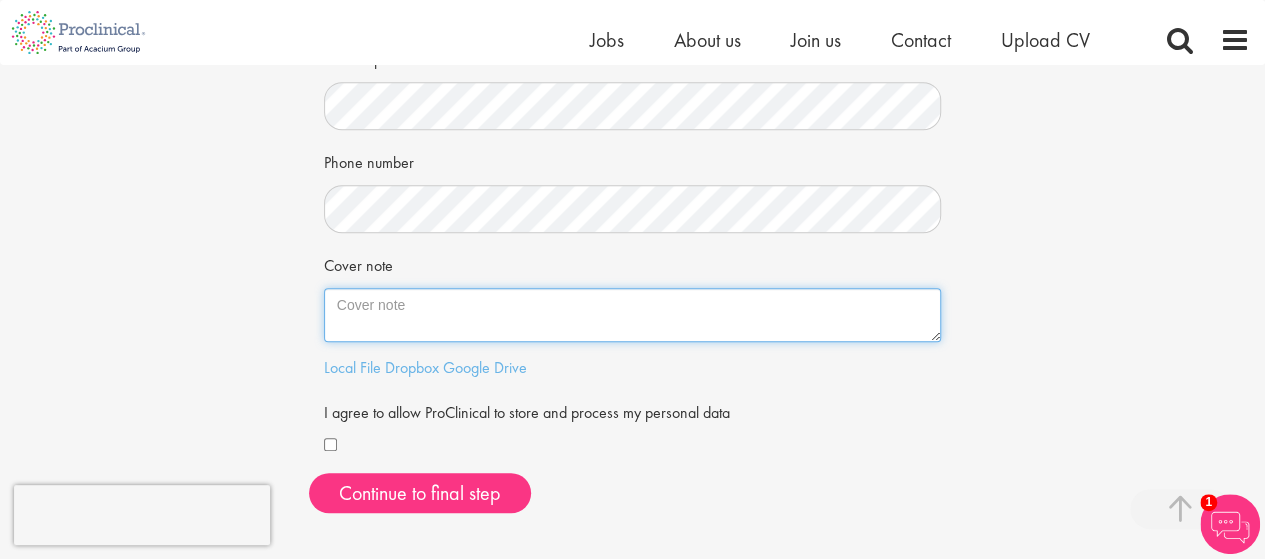 click on "Cover note" at bounding box center (633, 315) 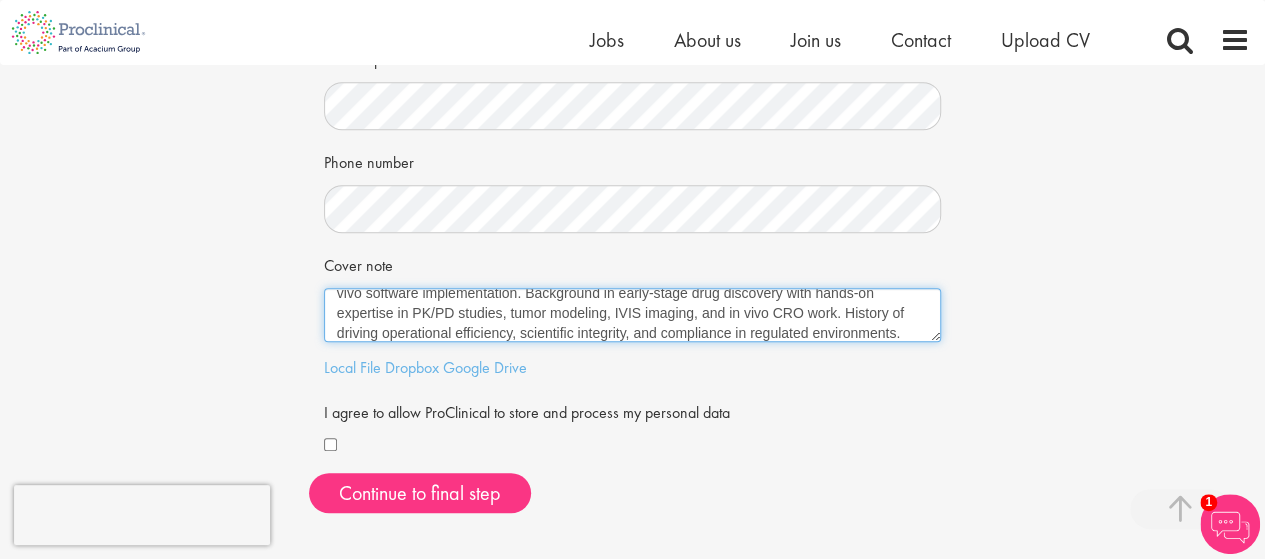 scroll, scrollTop: 120, scrollLeft: 0, axis: vertical 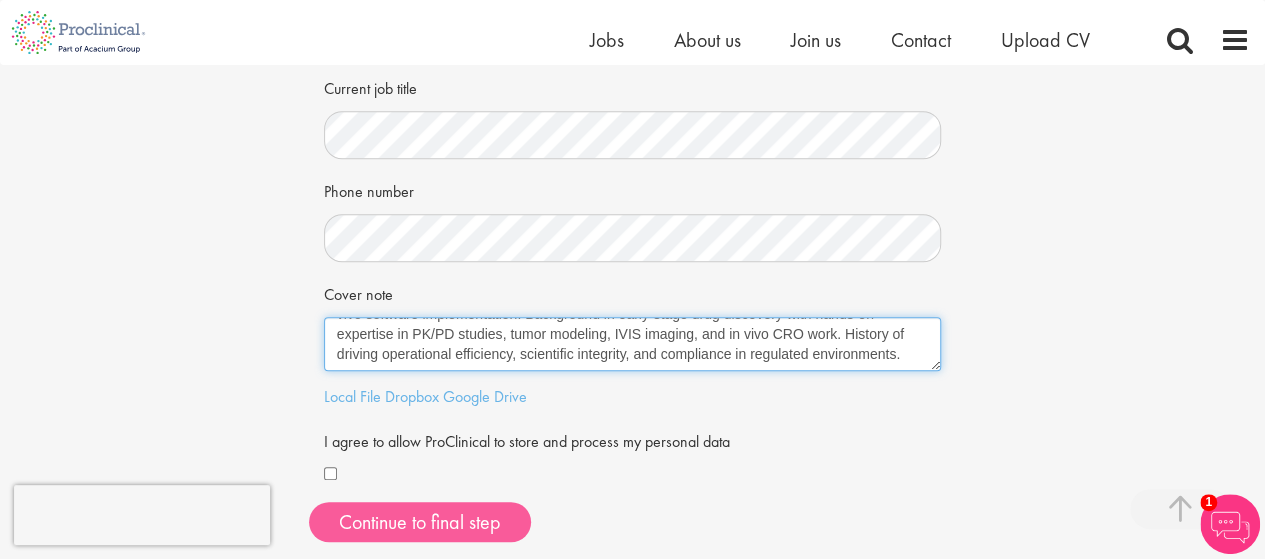 type on "Experienced and detail-oriented preclinical outsourcing professional with a strong knowledge of project management, CRO coordination, and cross-functional alignment. Proven success in leading small animal studies, managing study calendars, facilitating strategic meetings, and ensuring on-time, high-quality study execution. Skilled in managing financial aspects, optimizing vendor operations, standardizing workflows, and driving high-impact initiatives like in vivo software implementation. Background in early-stage drug discovery with hands-on expertise in PK/PD studies, tumor modeling, IVIS imaging, and in vivo CRO work. History of driving operational efficiency, scientific integrity, and compliance in regulated environments." 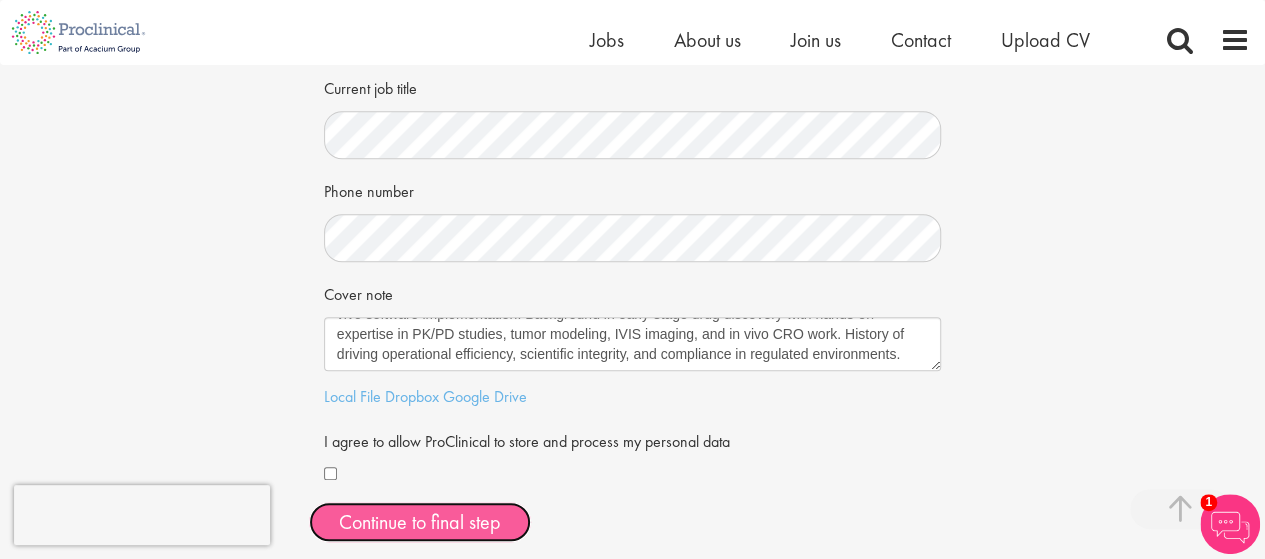 click on "Continue to final step" at bounding box center [420, 522] 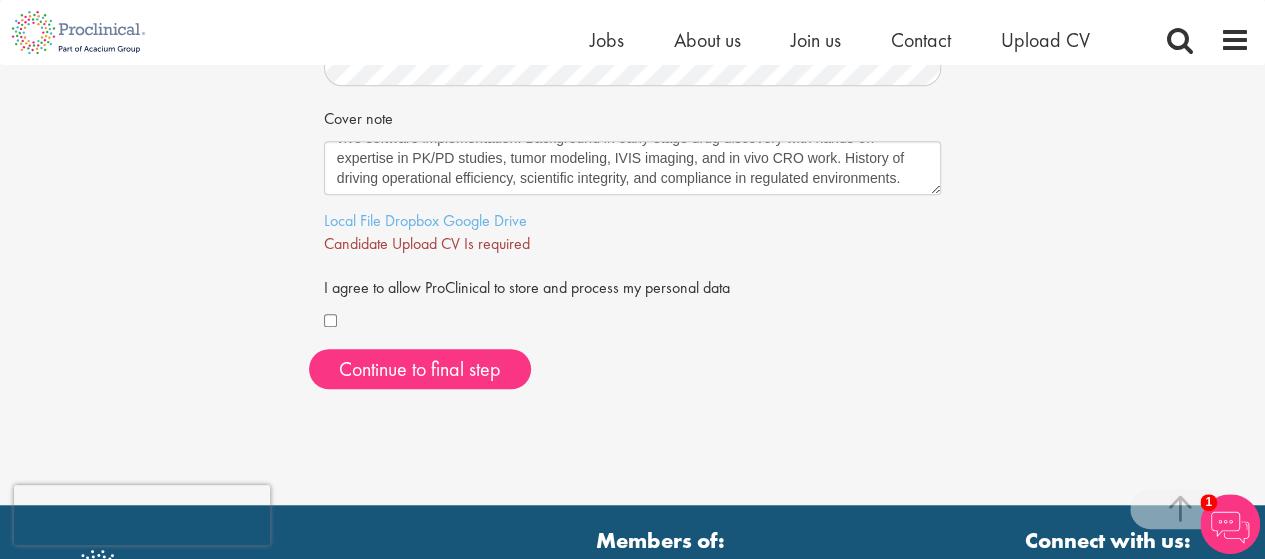 scroll, scrollTop: 606, scrollLeft: 0, axis: vertical 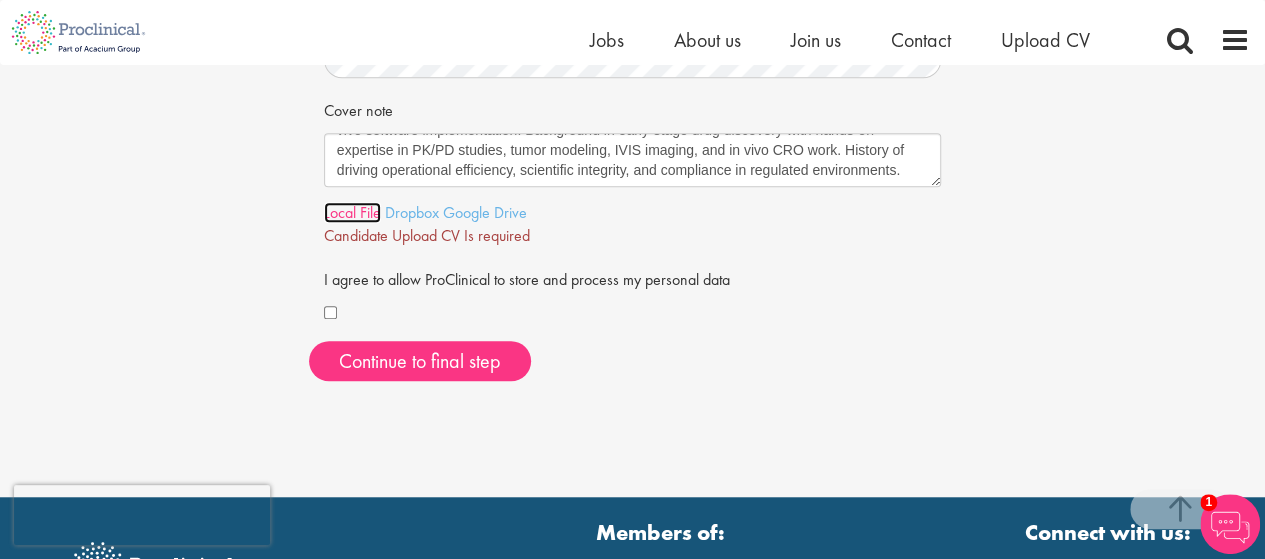click on "Local File" at bounding box center [352, 212] 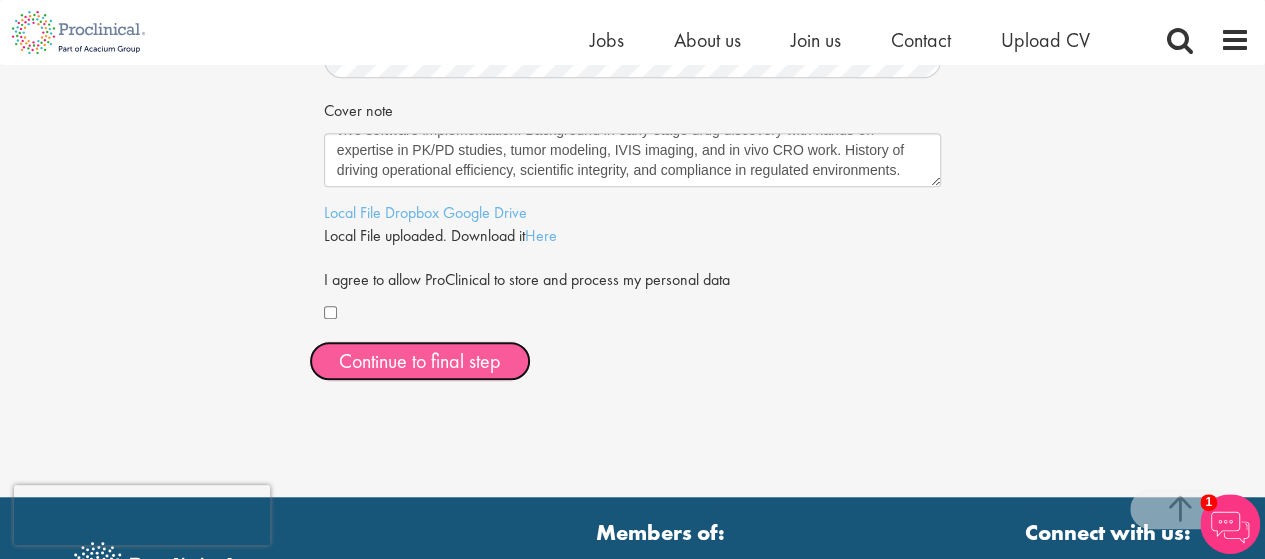 click on "Continue to final step" at bounding box center (420, 361) 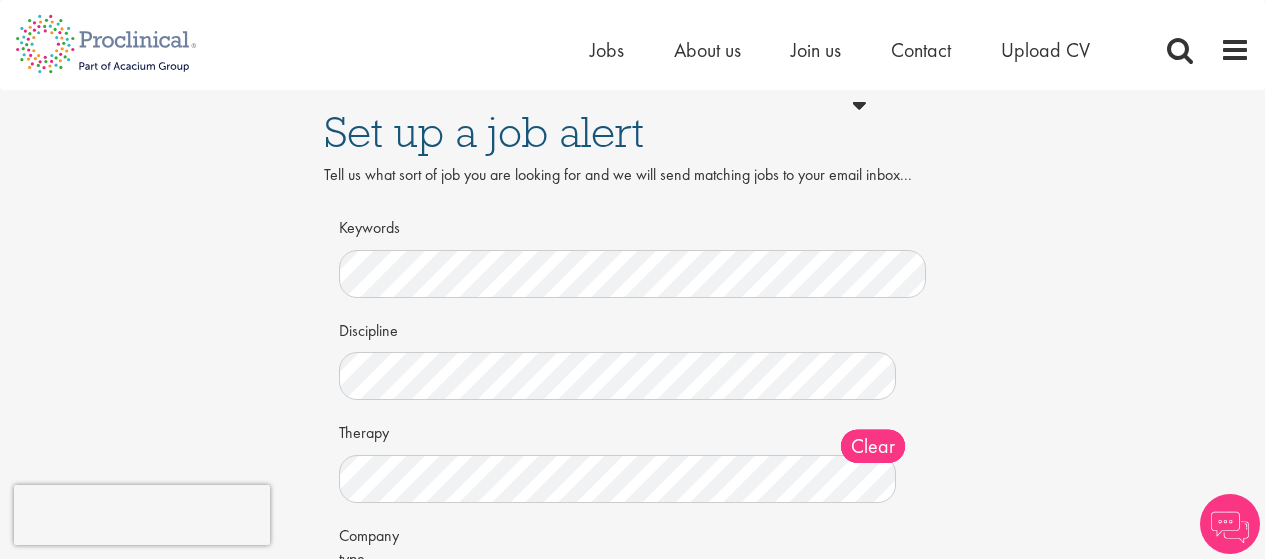 scroll, scrollTop: 0, scrollLeft: 0, axis: both 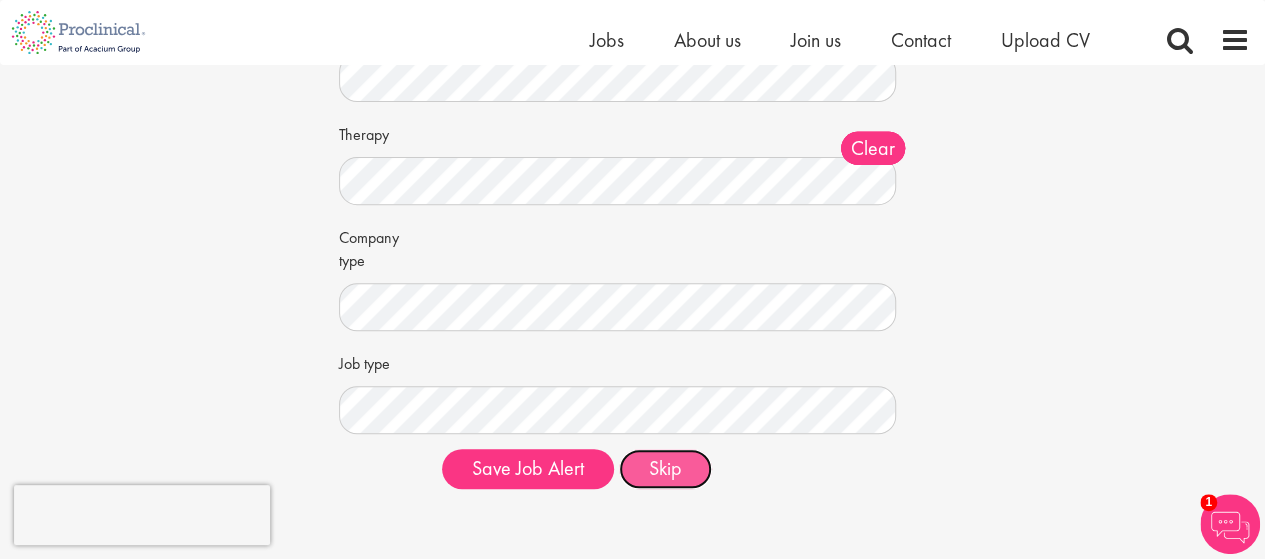 click on "Skip" at bounding box center [665, 469] 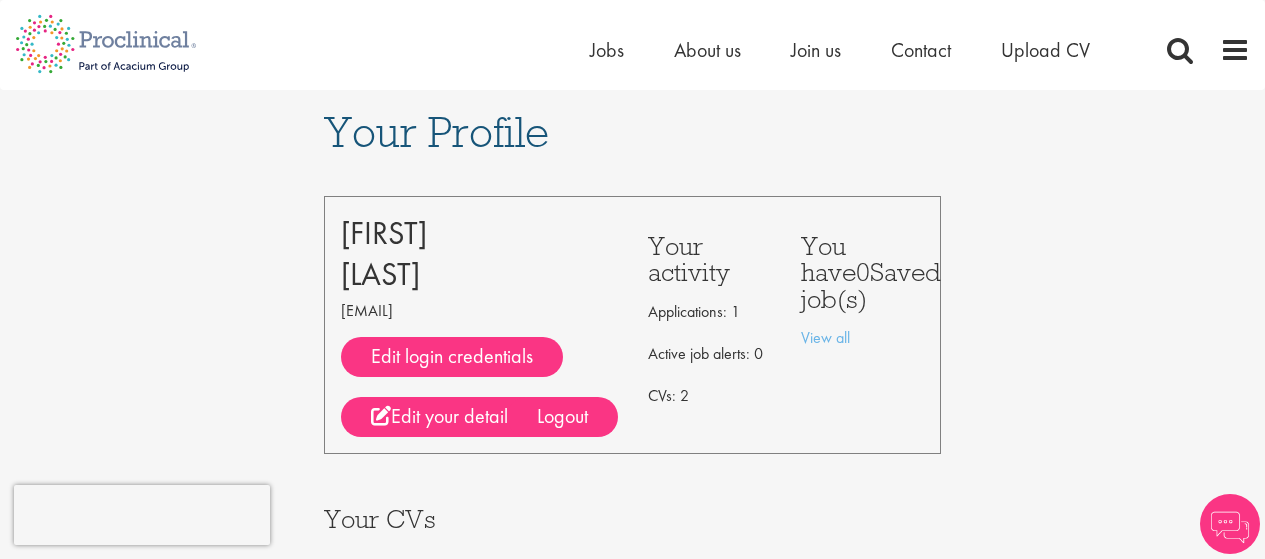 scroll, scrollTop: 1, scrollLeft: 0, axis: vertical 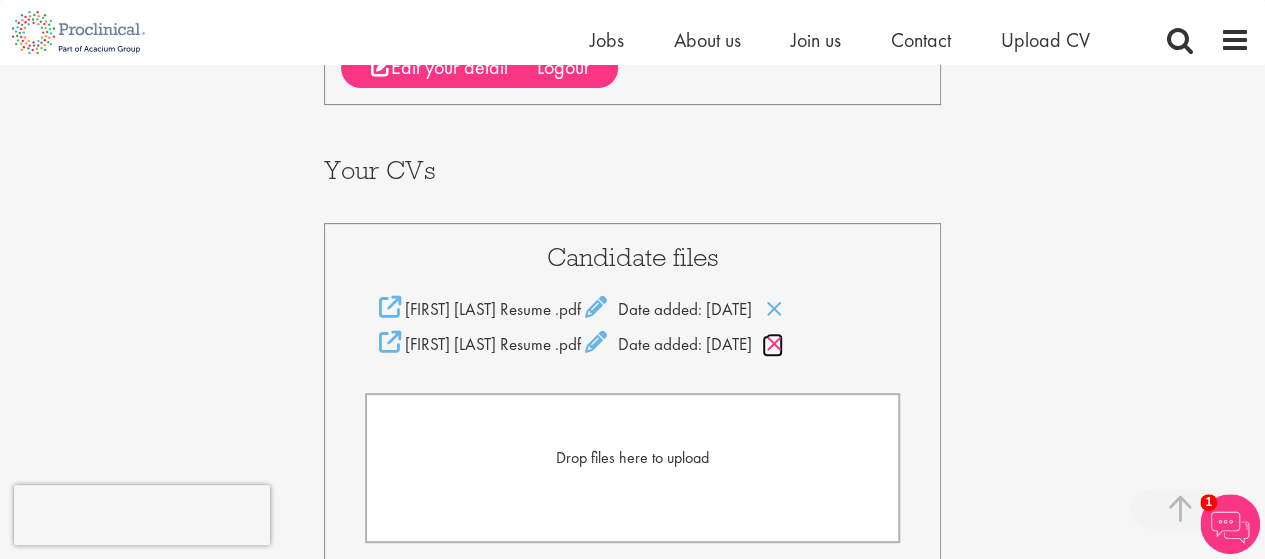 click at bounding box center (774, 344) 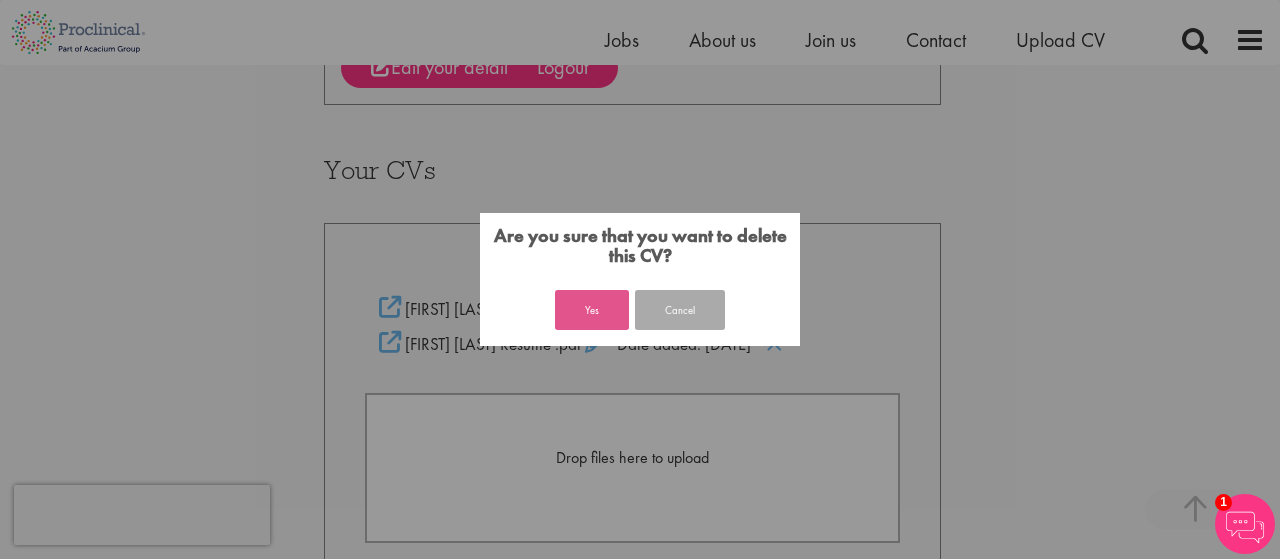 click on "Yes" at bounding box center [592, 310] 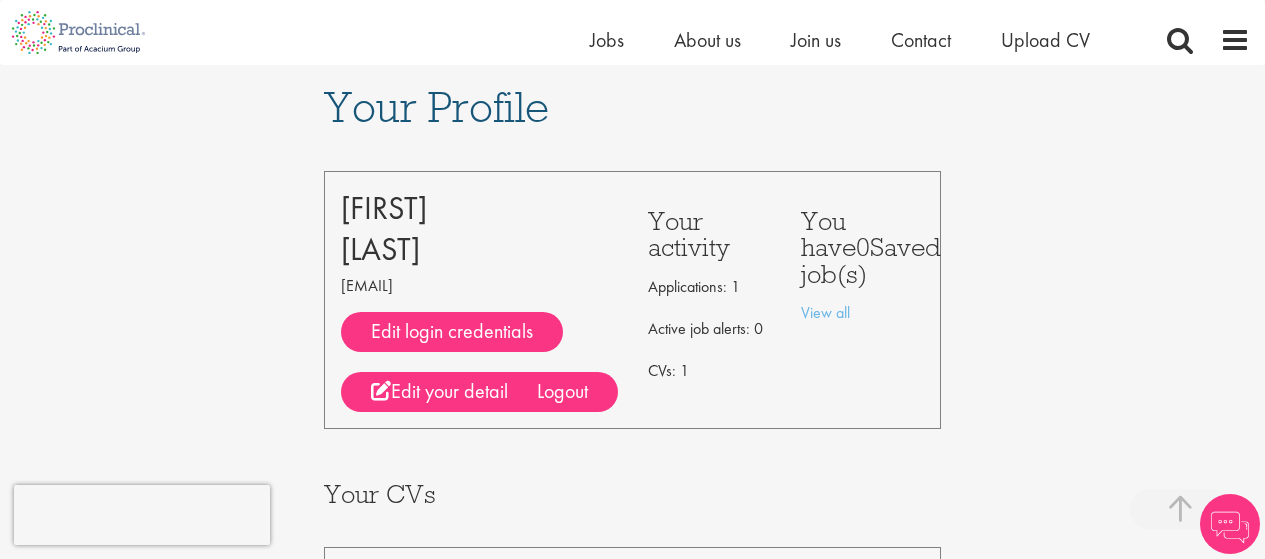 scroll, scrollTop: 590, scrollLeft: 0, axis: vertical 